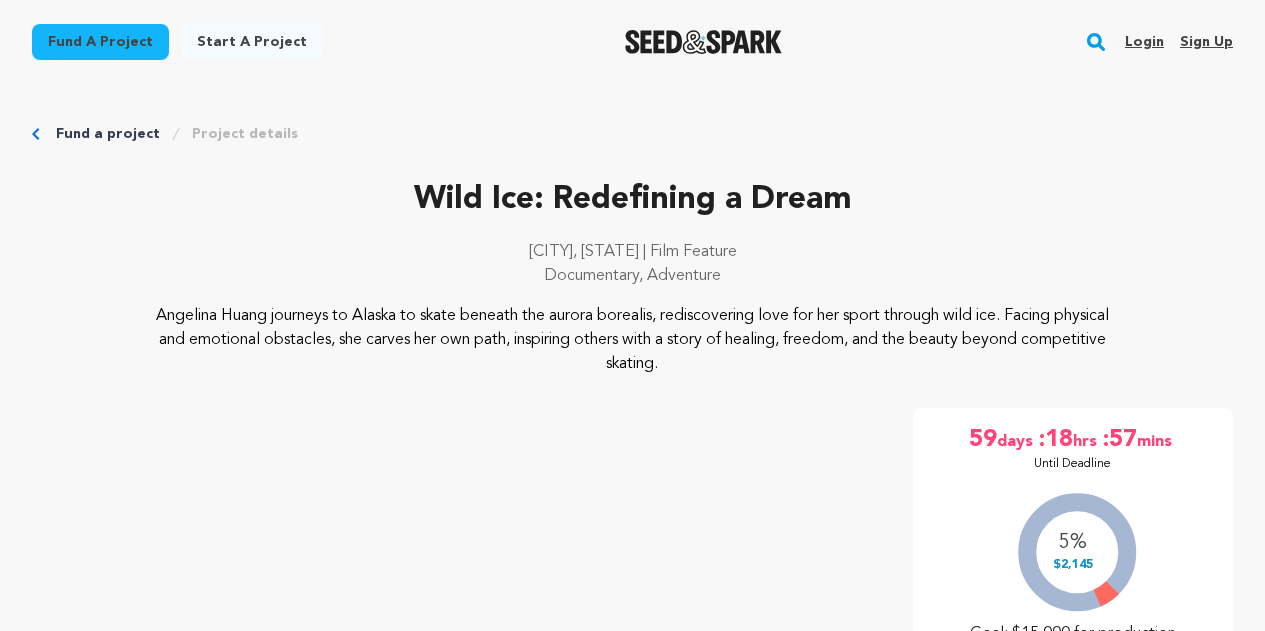 scroll, scrollTop: 8053, scrollLeft: 0, axis: vertical 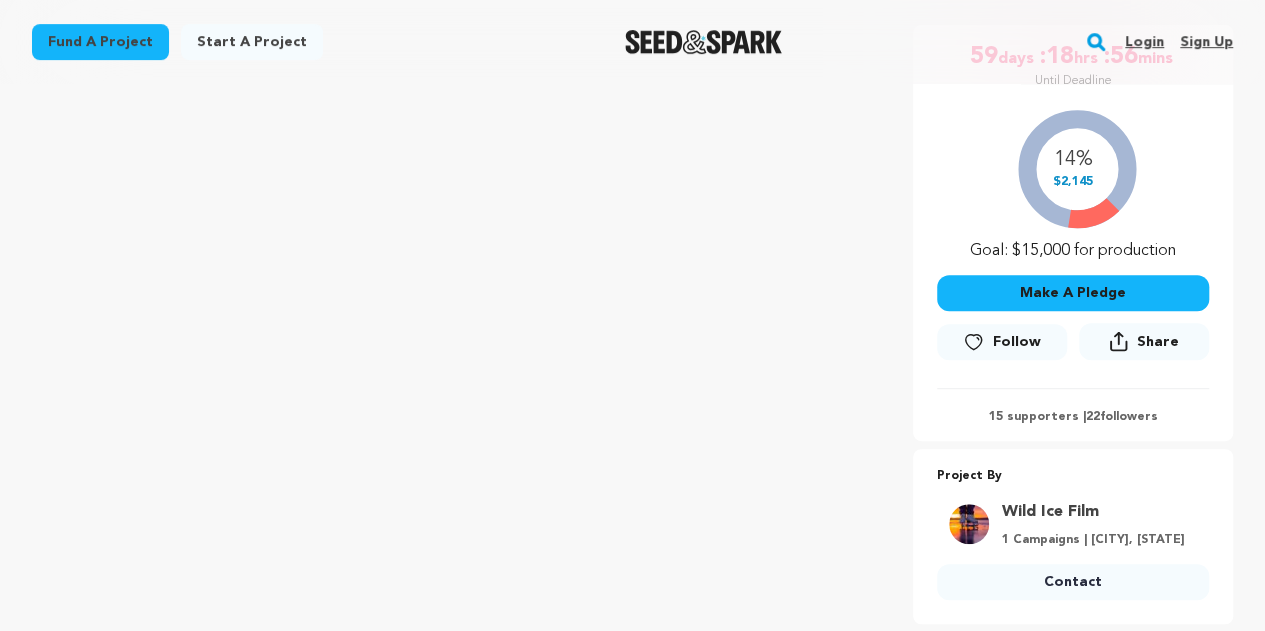 click 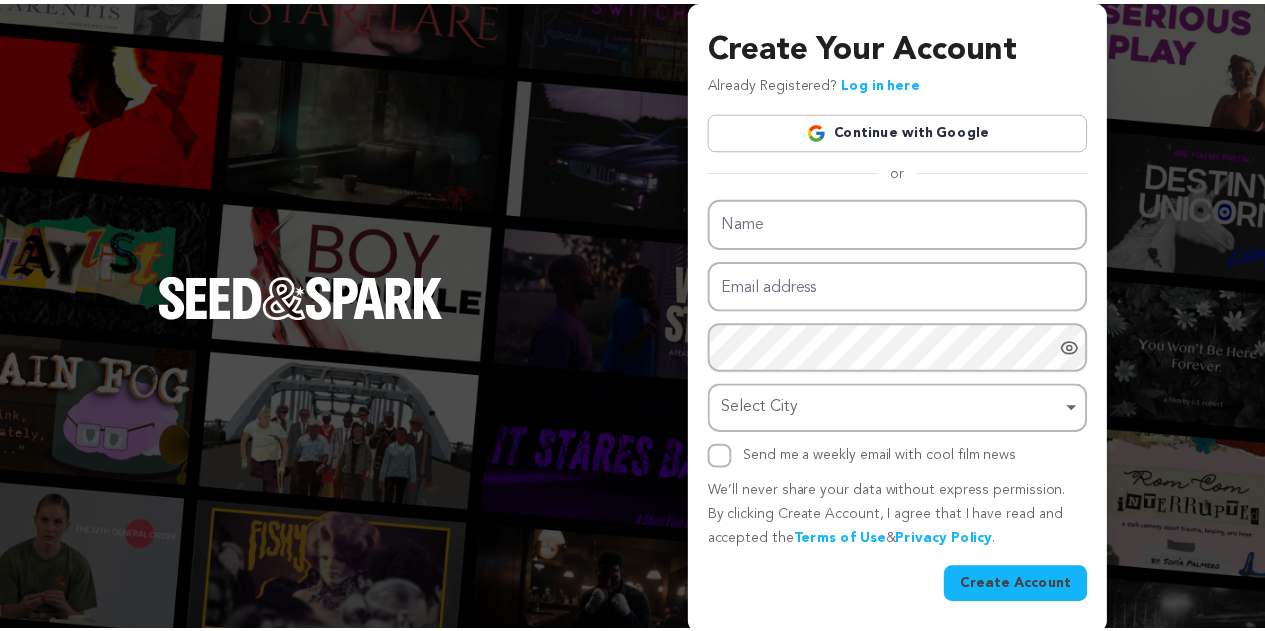 scroll, scrollTop: 0, scrollLeft: 0, axis: both 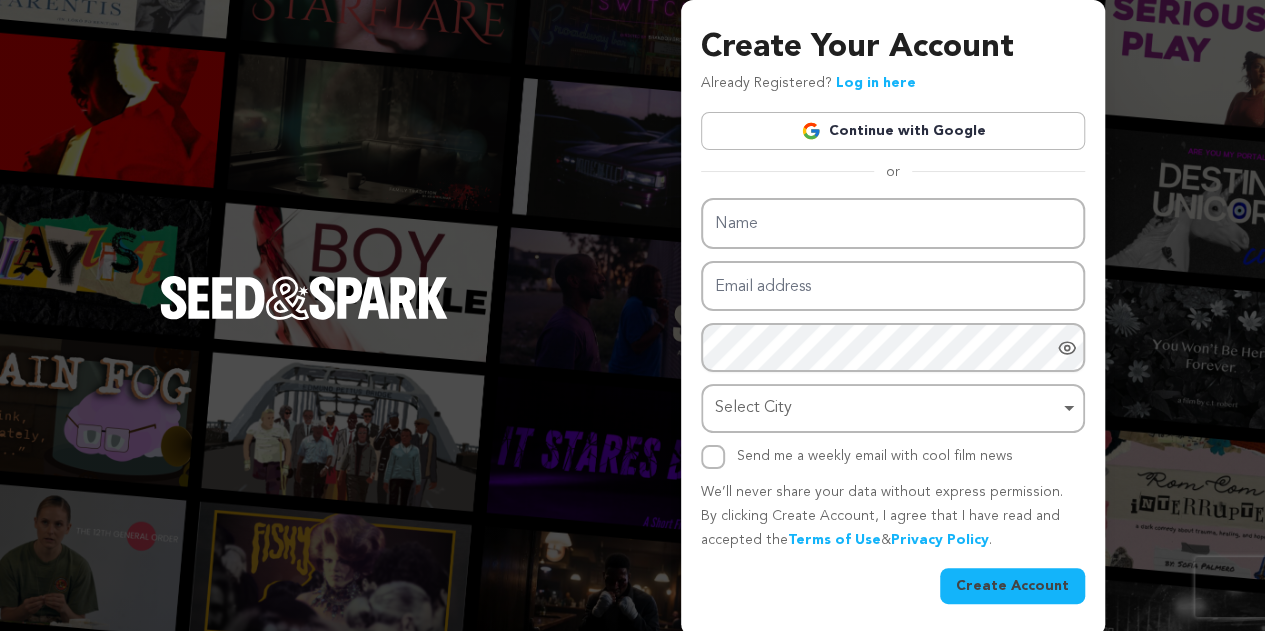 click on "Continue with Google" at bounding box center [893, 131] 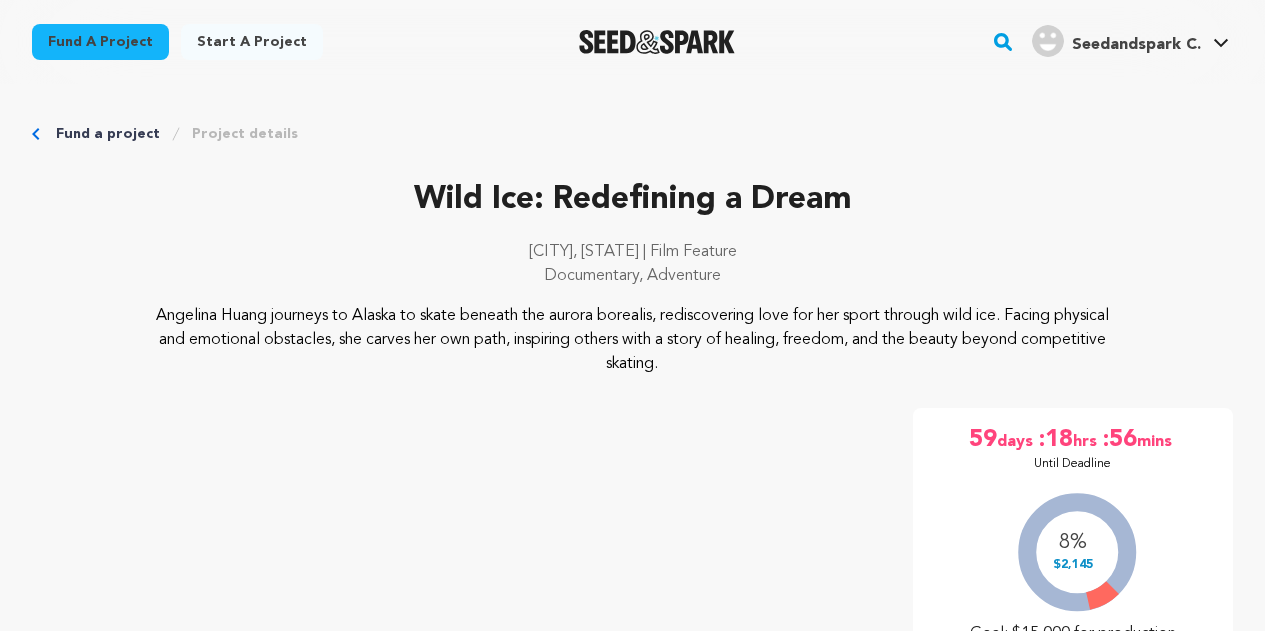 scroll, scrollTop: 0, scrollLeft: 0, axis: both 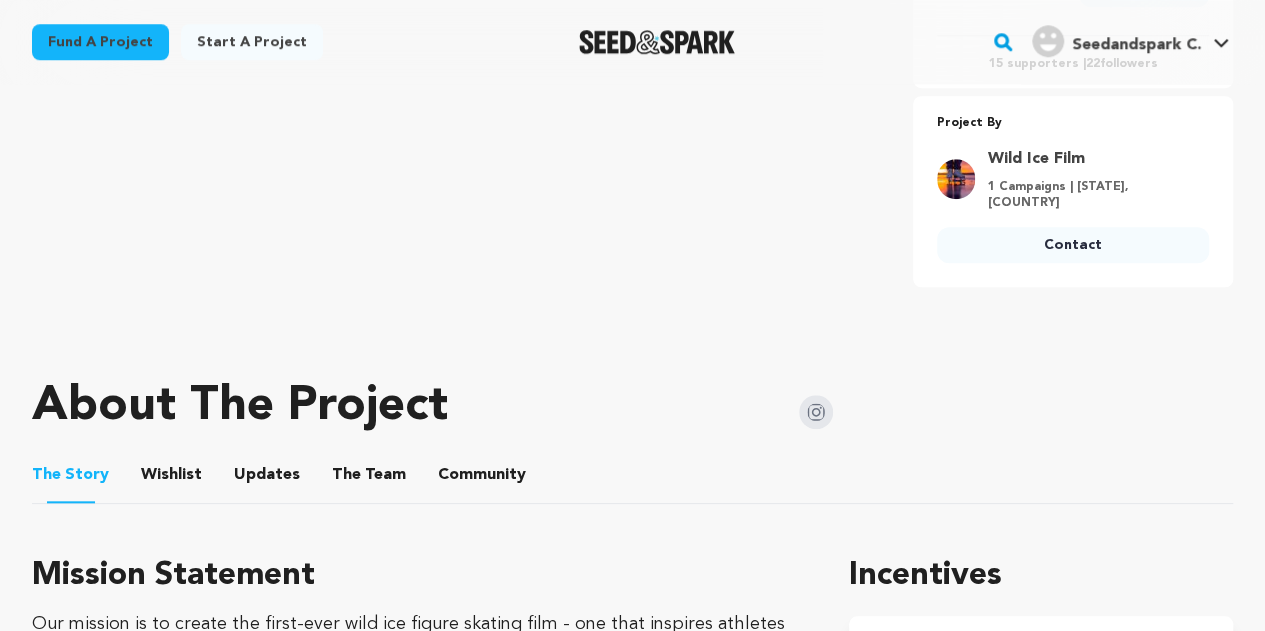 click on "Community" at bounding box center (482, 479) 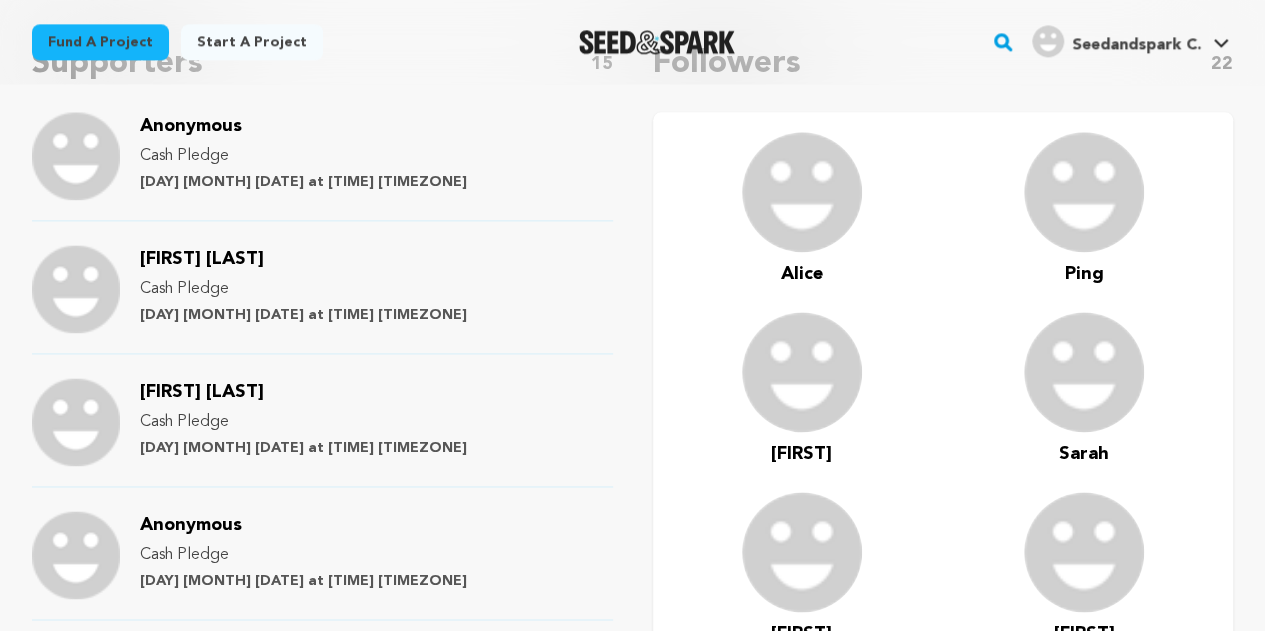 scroll, scrollTop: 1208, scrollLeft: 0, axis: vertical 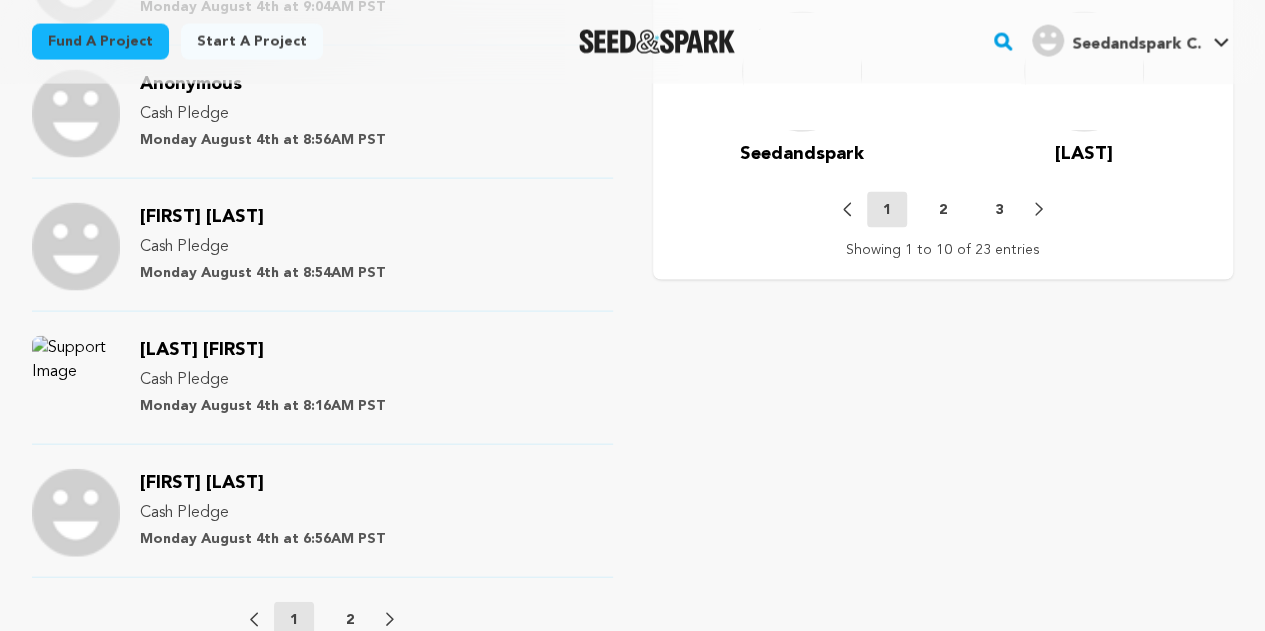 click on "2" at bounding box center (943, 210) 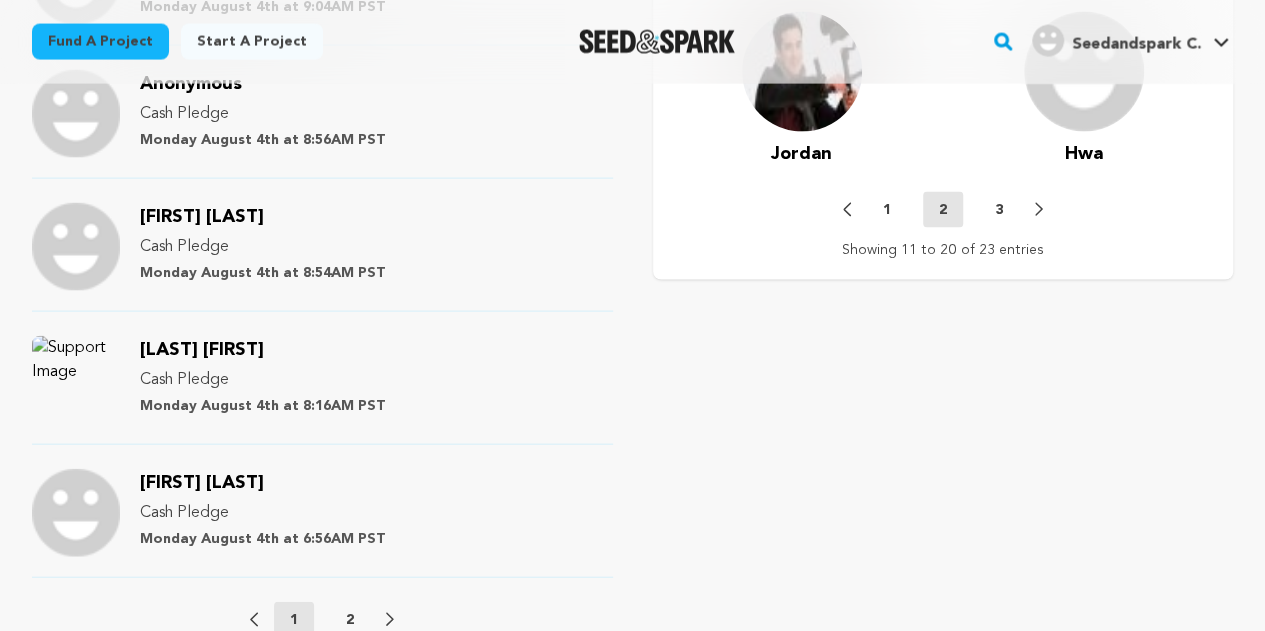 scroll, scrollTop: 1520, scrollLeft: 0, axis: vertical 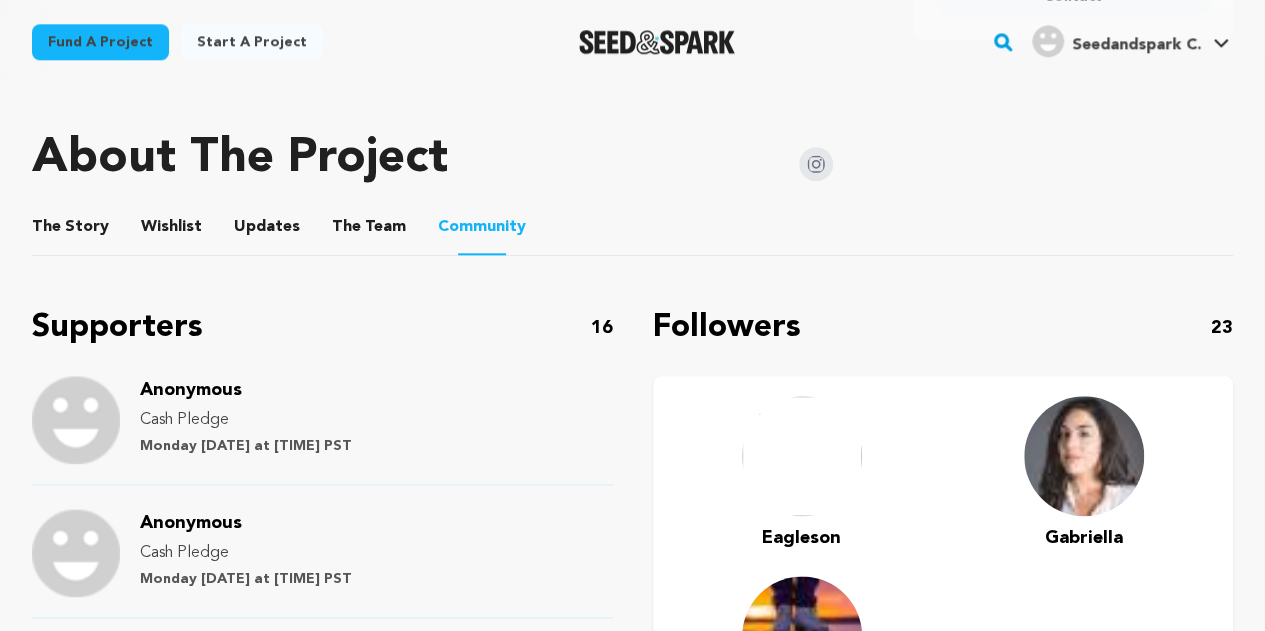 click at bounding box center (802, 636) 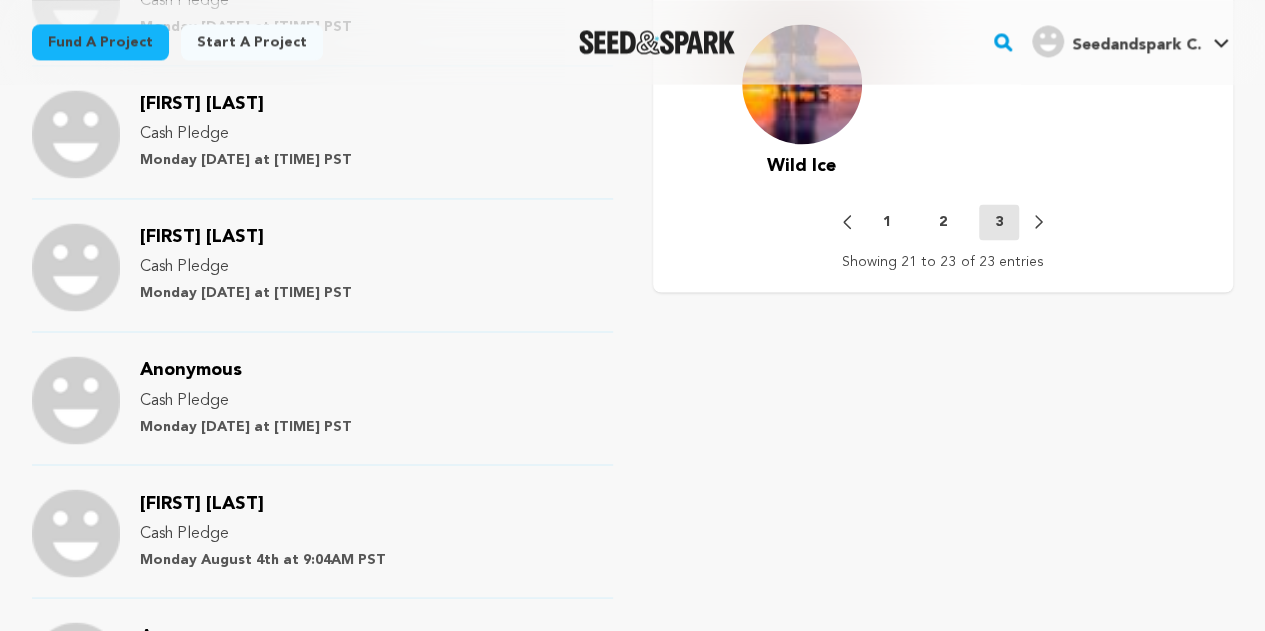 scroll, scrollTop: 2072, scrollLeft: 0, axis: vertical 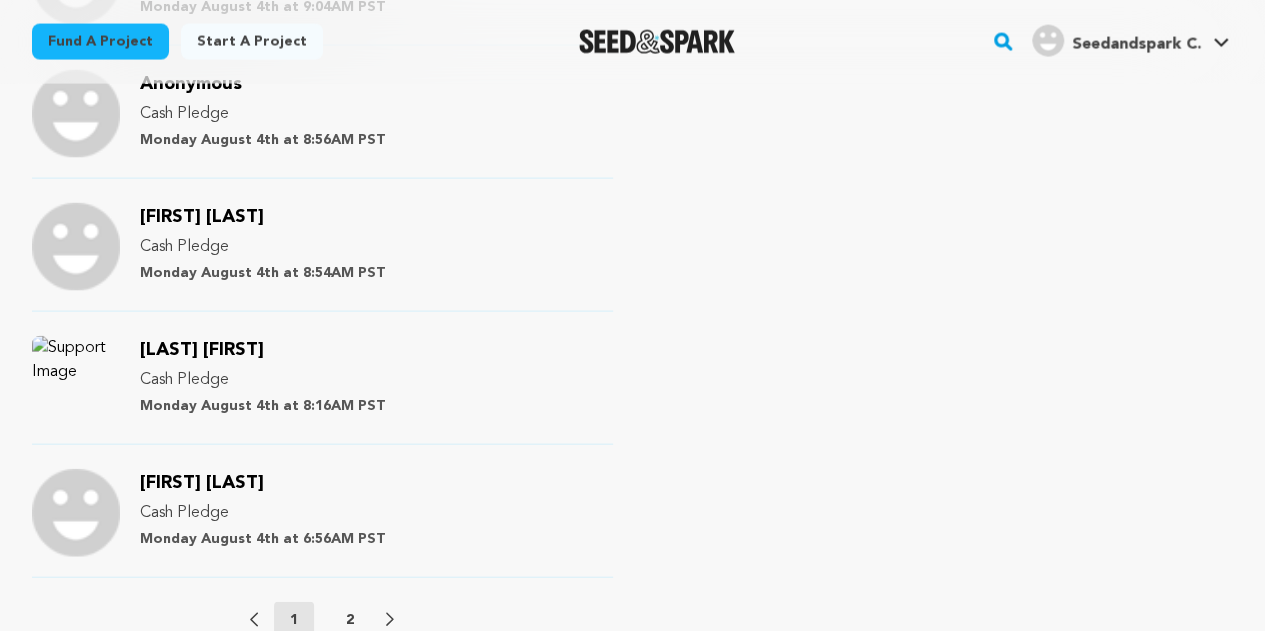 click on "2" at bounding box center [350, 620] 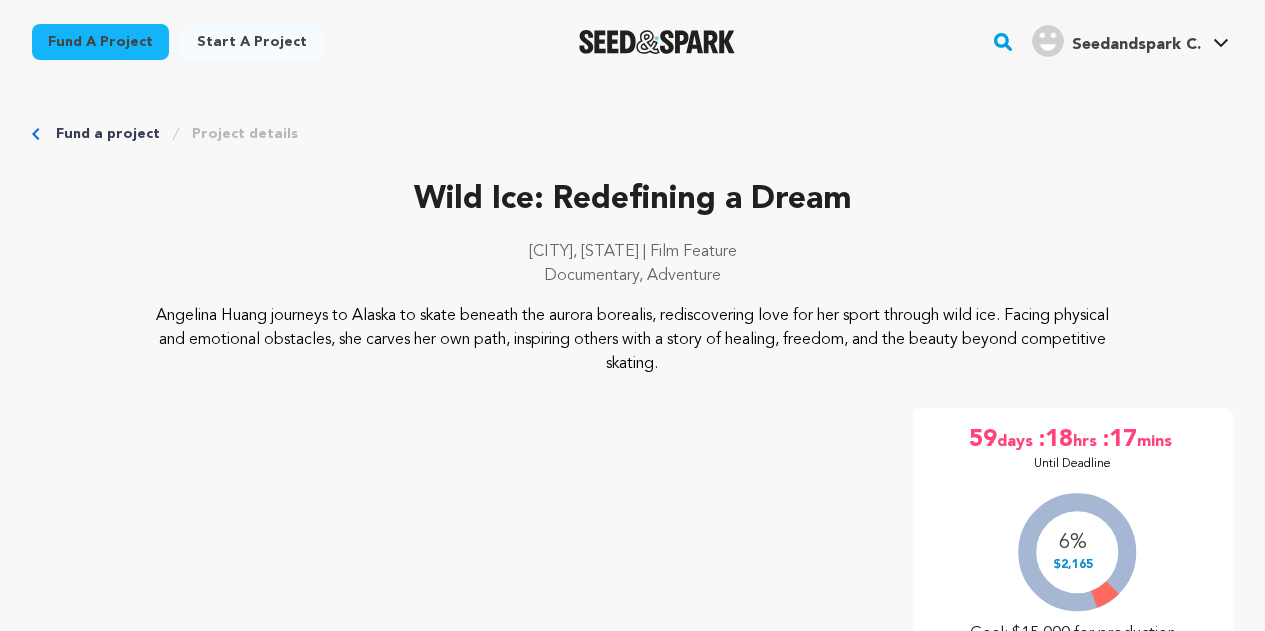 scroll, scrollTop: 552, scrollLeft: 0, axis: vertical 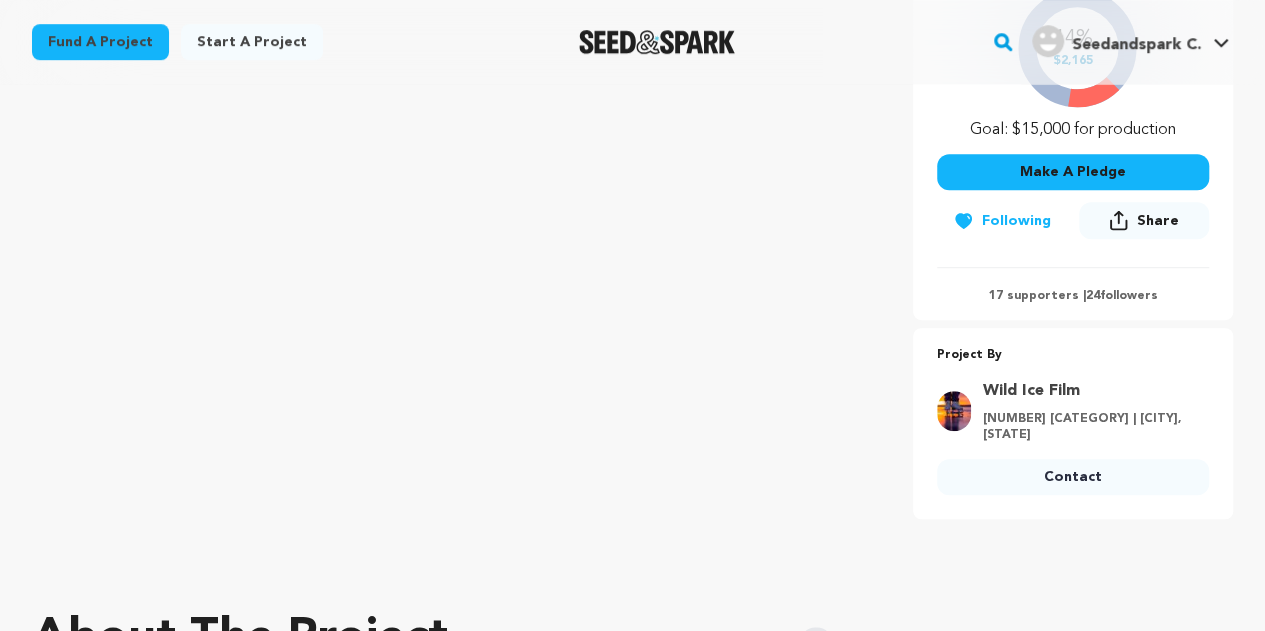 click on "17
supporters |  24
followers" at bounding box center (1073, 296) 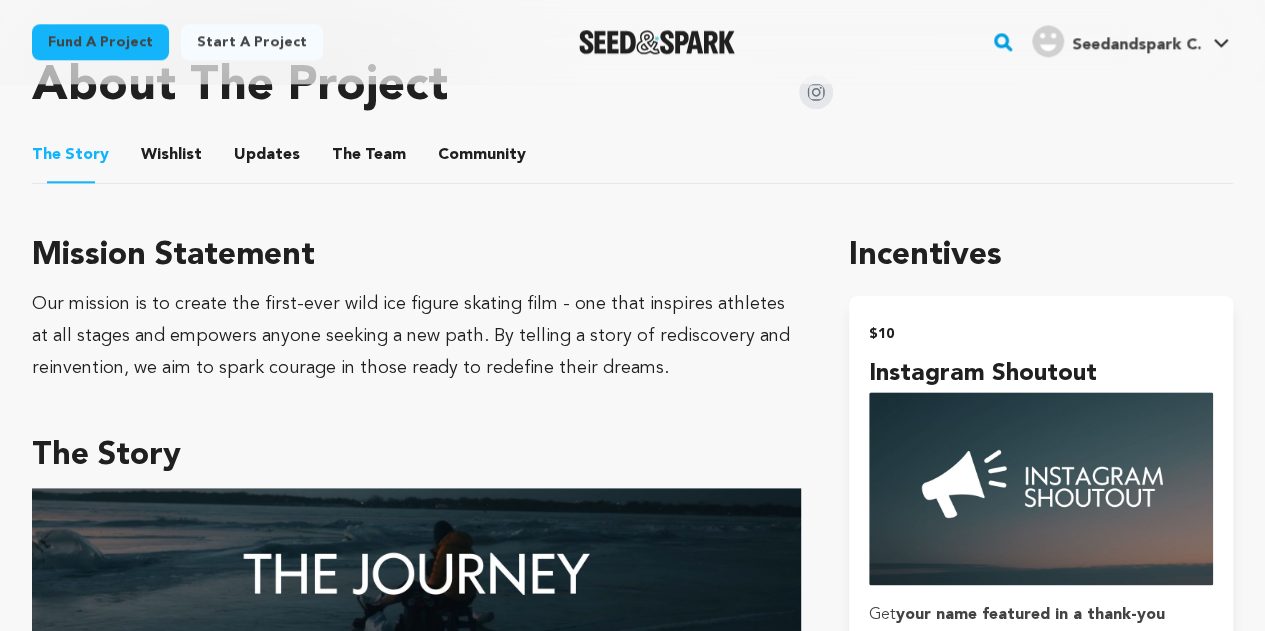 scroll, scrollTop: 1608, scrollLeft: 0, axis: vertical 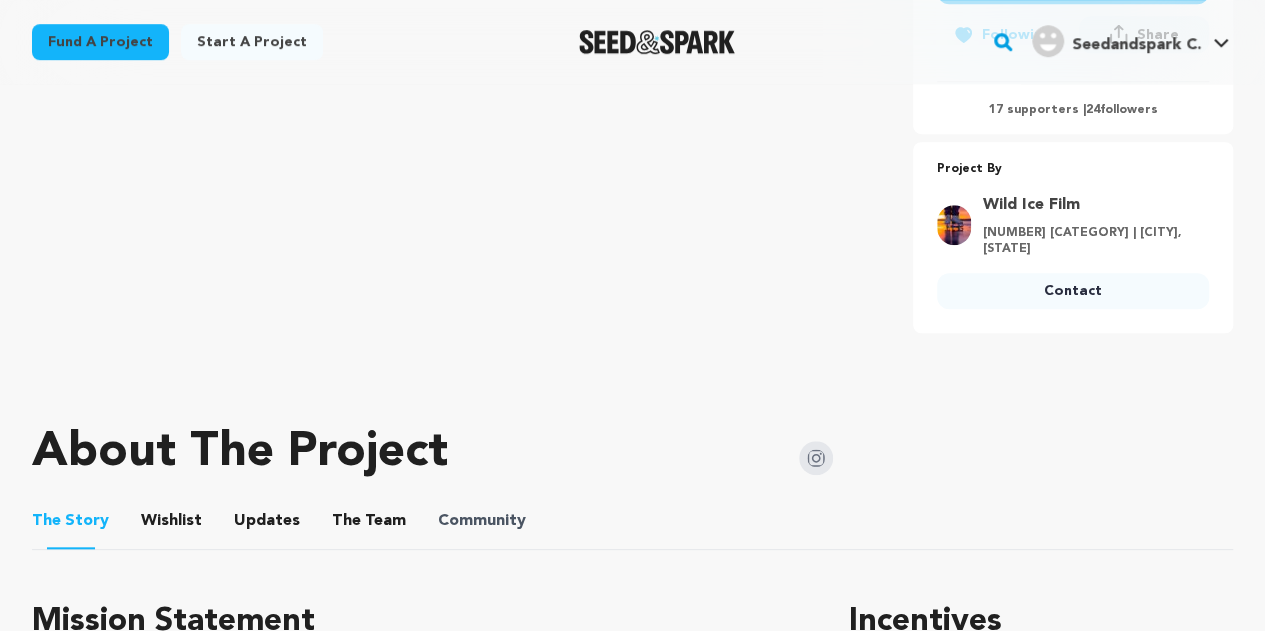click on "Community" at bounding box center [482, 521] 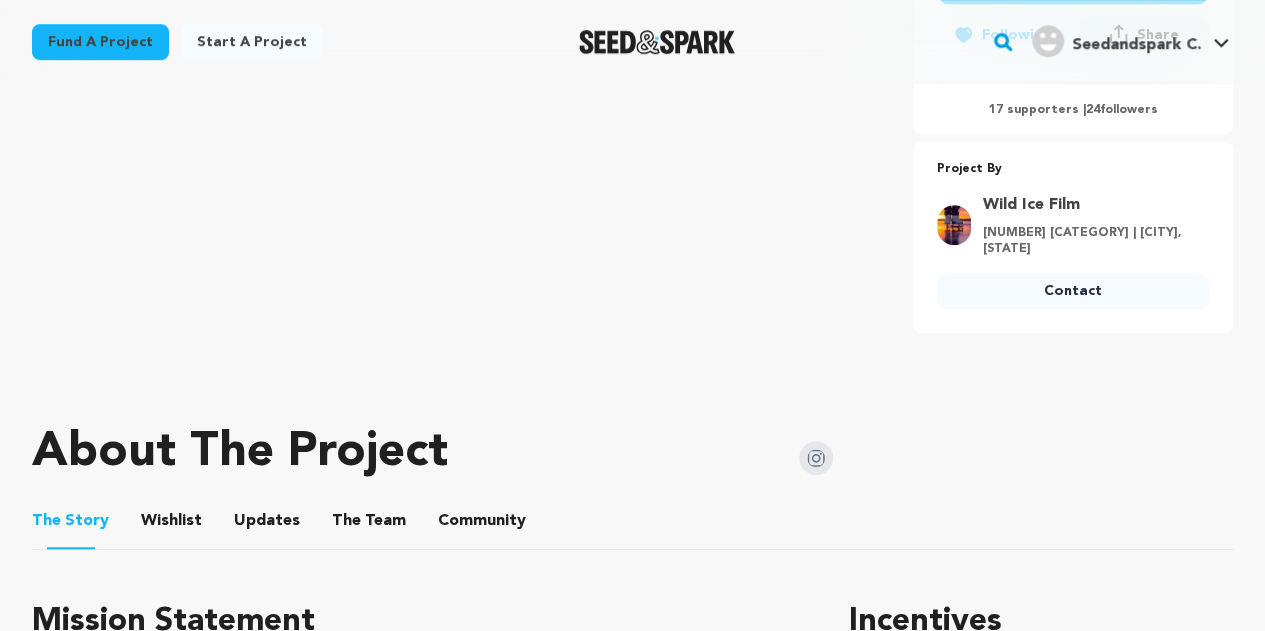 click on "Fund a project
Project details
Wild Ice: Redefining a Dream
Anchorage, Alaska |                                 Film Feature
Documentary,
Adventure" at bounding box center [632, 3779] 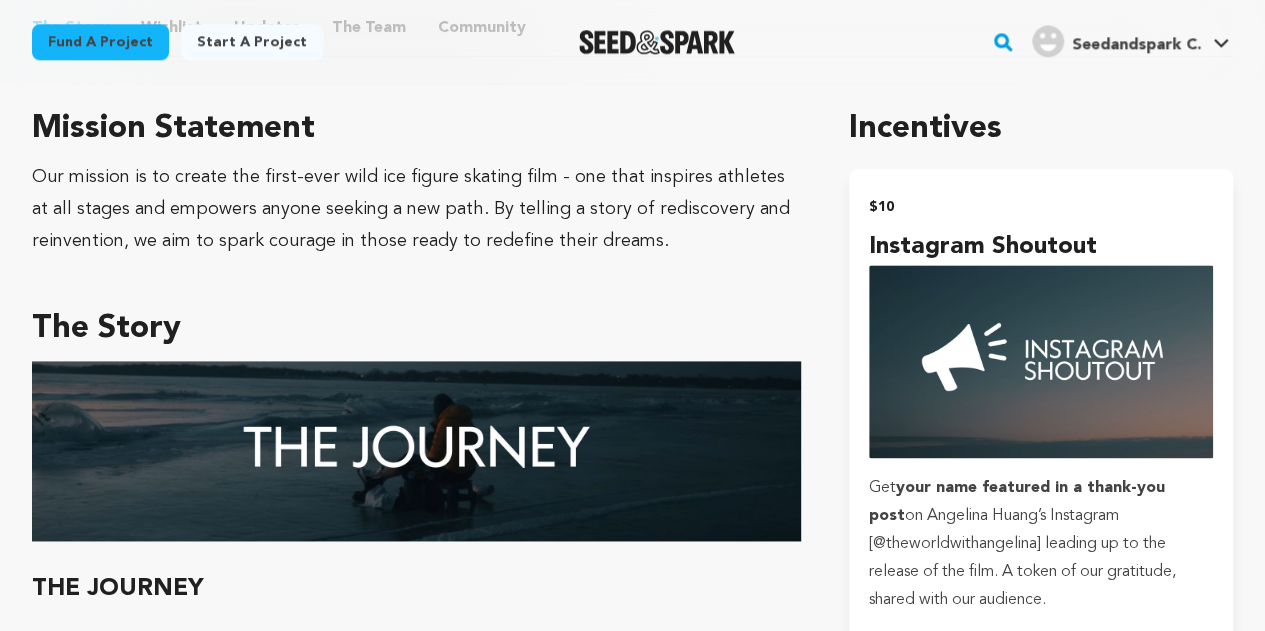 scroll, scrollTop: 1060, scrollLeft: 0, axis: vertical 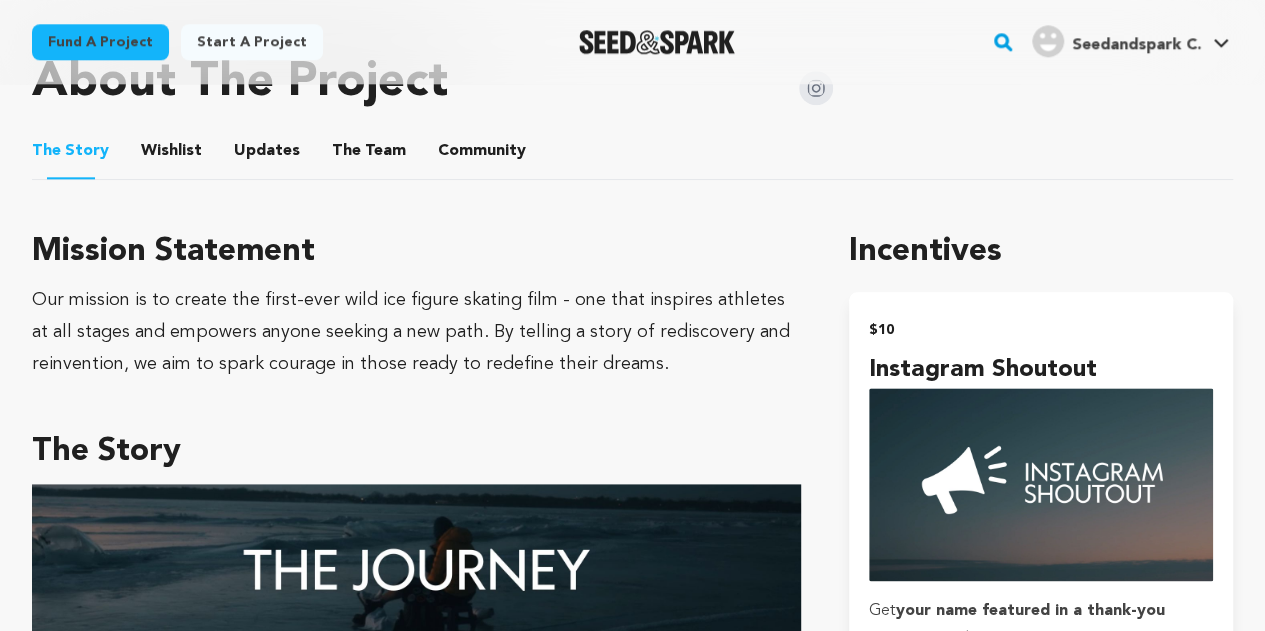 click on "Community" at bounding box center (482, 155) 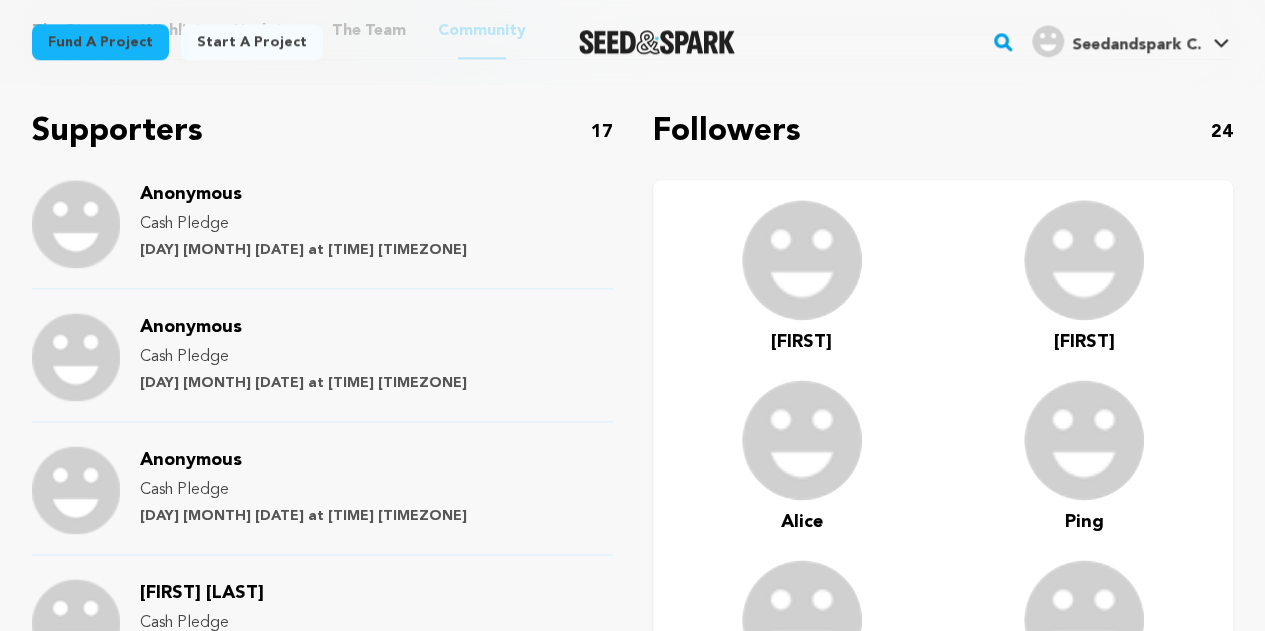 scroll, scrollTop: 1732, scrollLeft: 0, axis: vertical 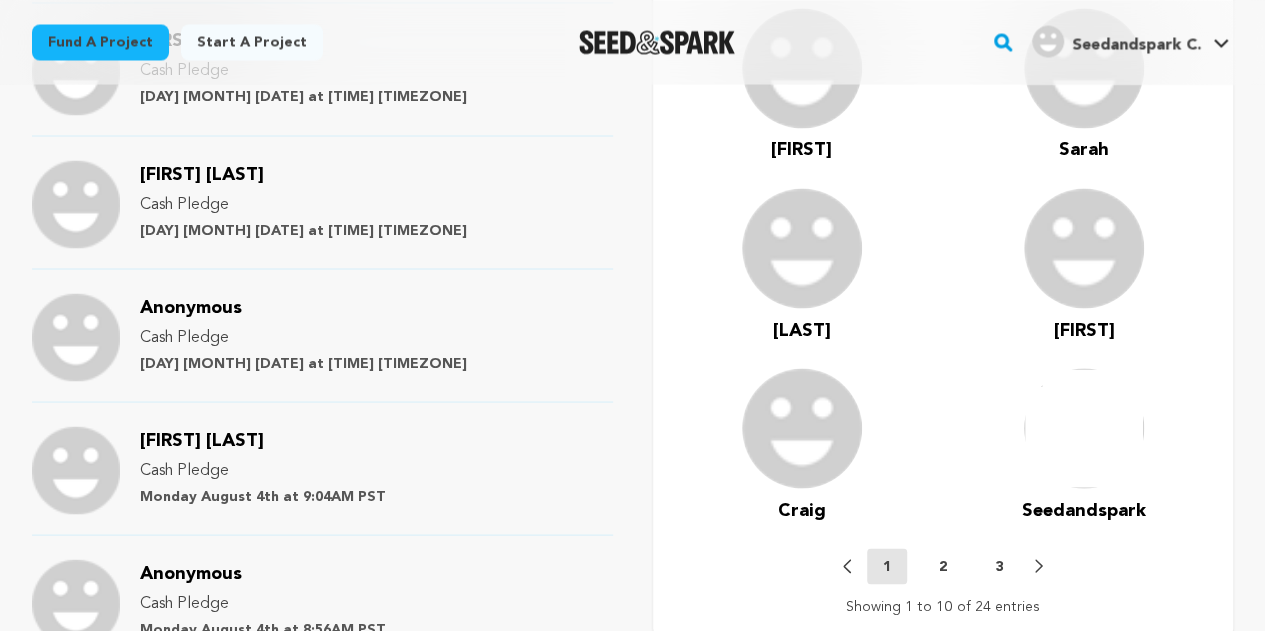 click on "2" at bounding box center [943, 566] 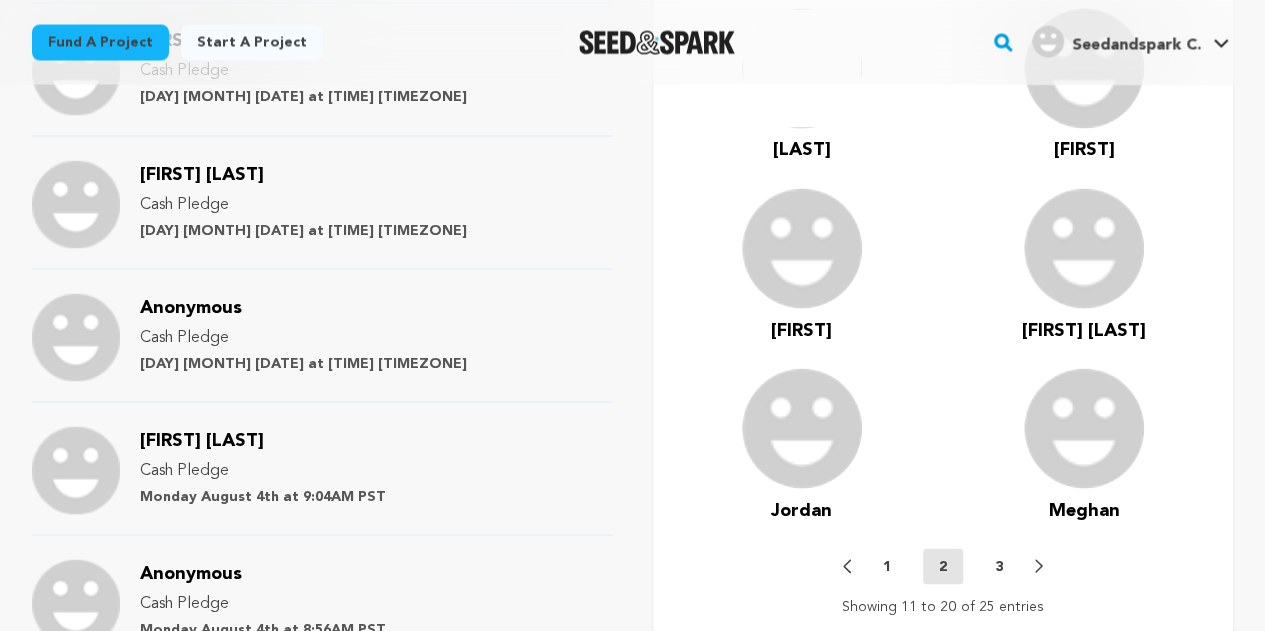 scroll, scrollTop: 1180, scrollLeft: 0, axis: vertical 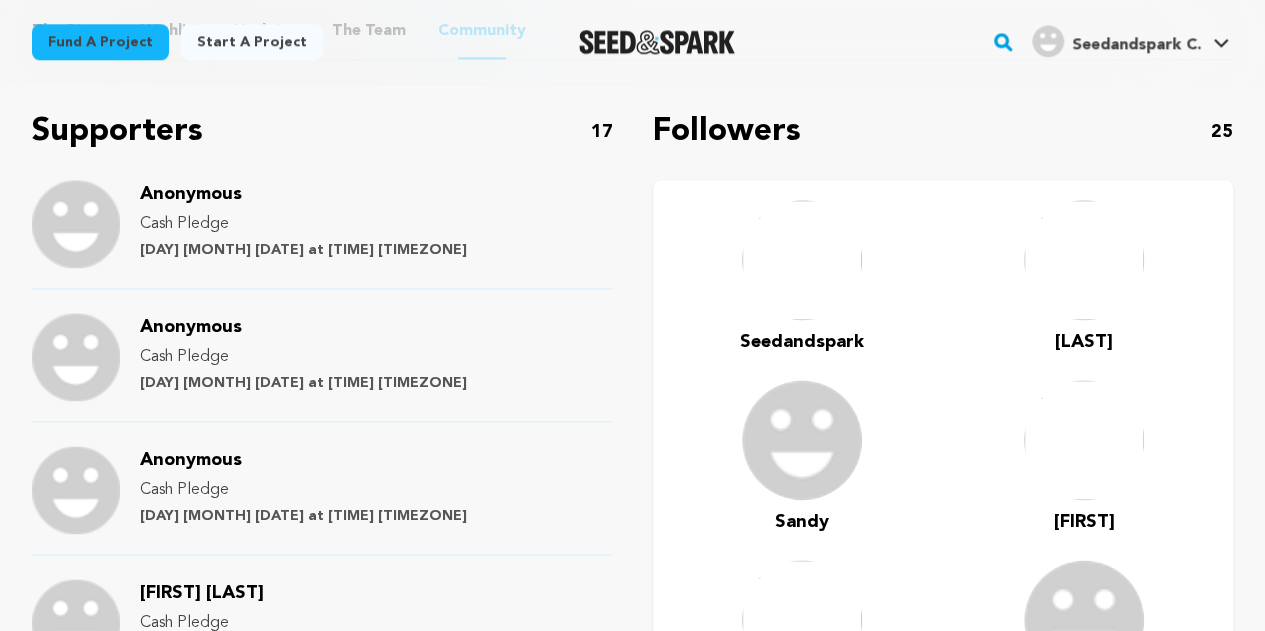 drag, startPoint x: 836, startPoint y: 290, endPoint x: 1279, endPoint y: 401, distance: 456.69464 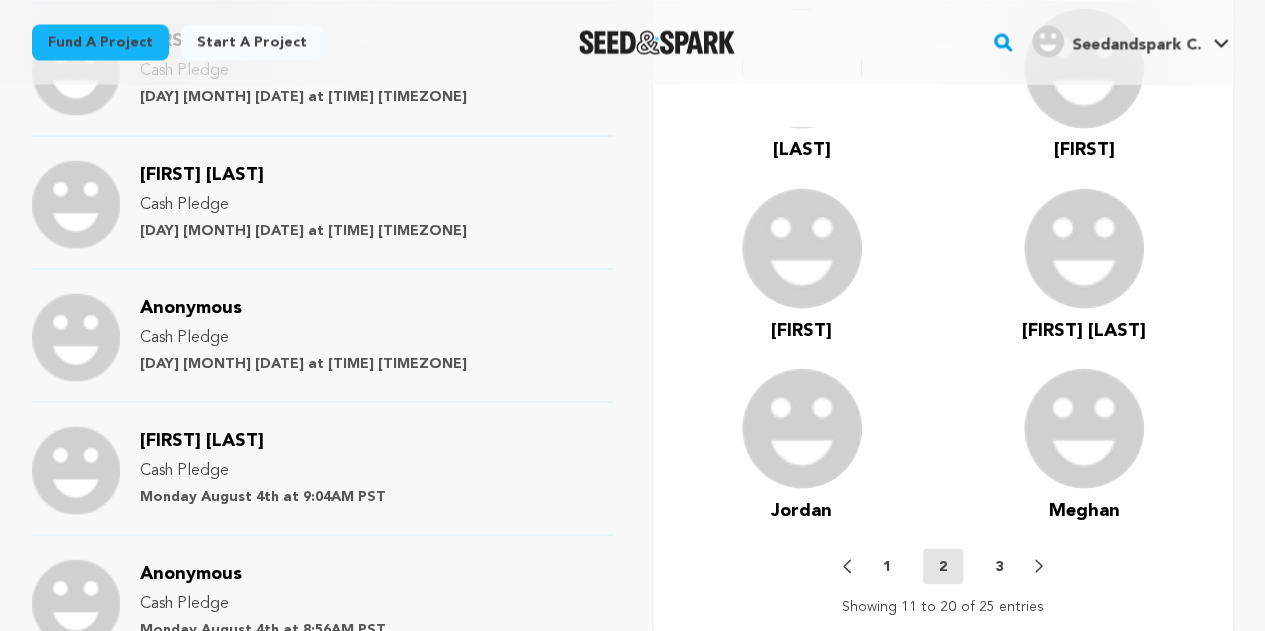 click on "3" at bounding box center [999, 566] 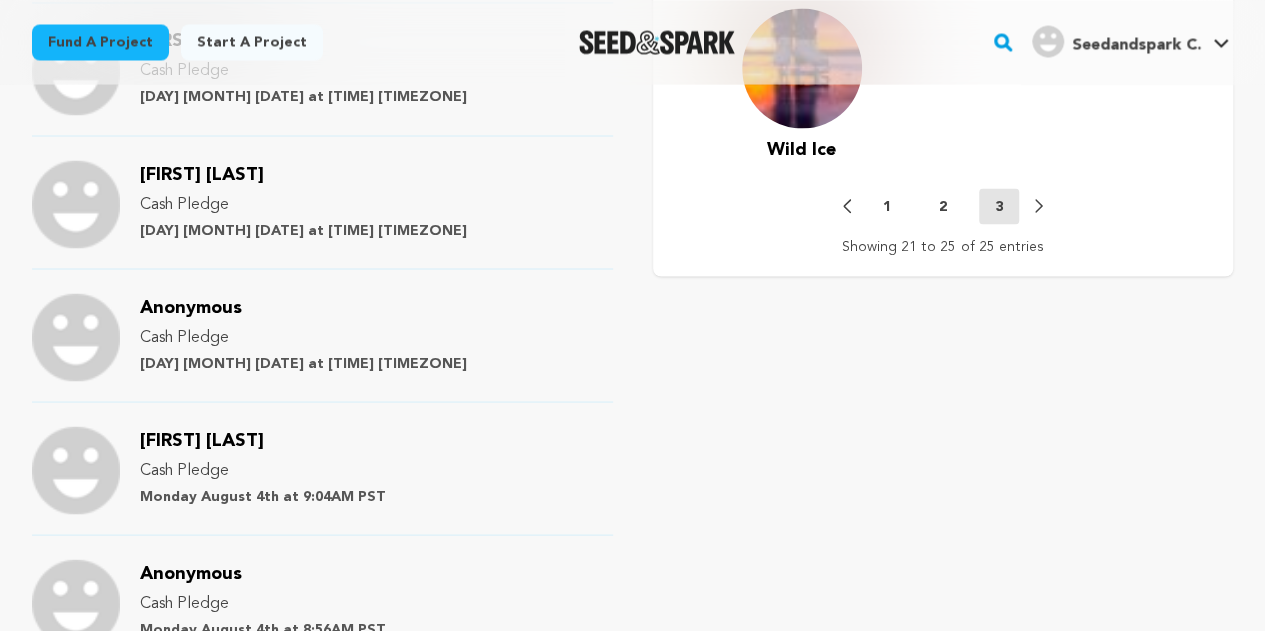 scroll, scrollTop: 1180, scrollLeft: 0, axis: vertical 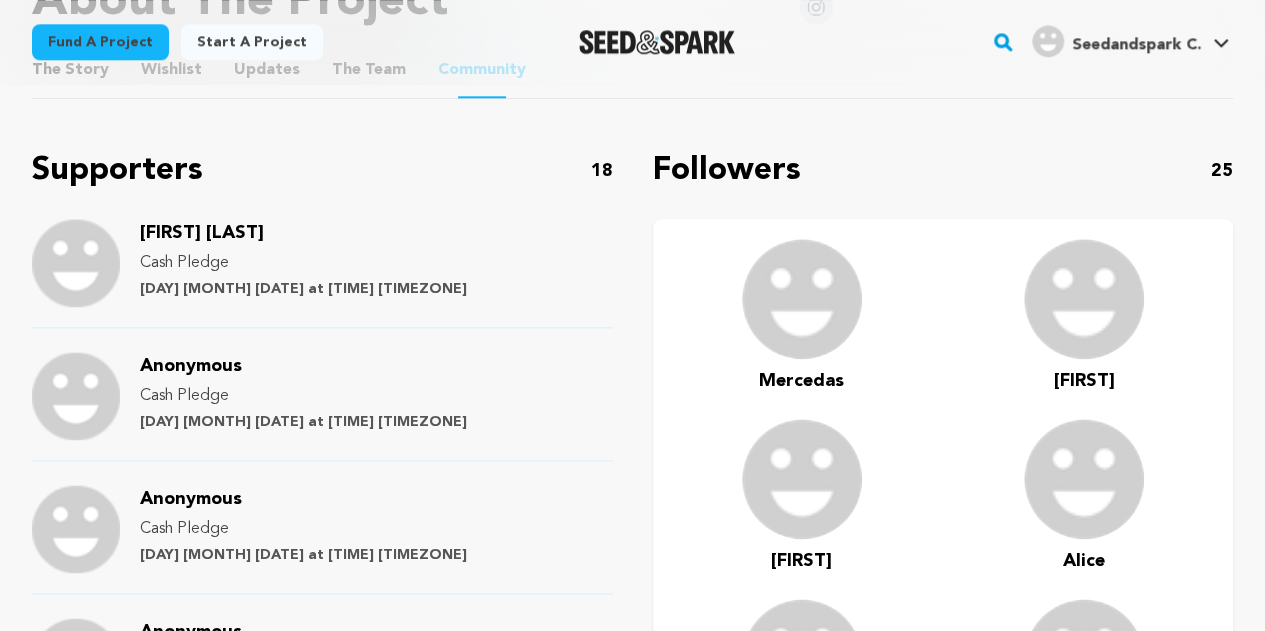click on "[FIRST] [LAST]" at bounding box center [202, 233] 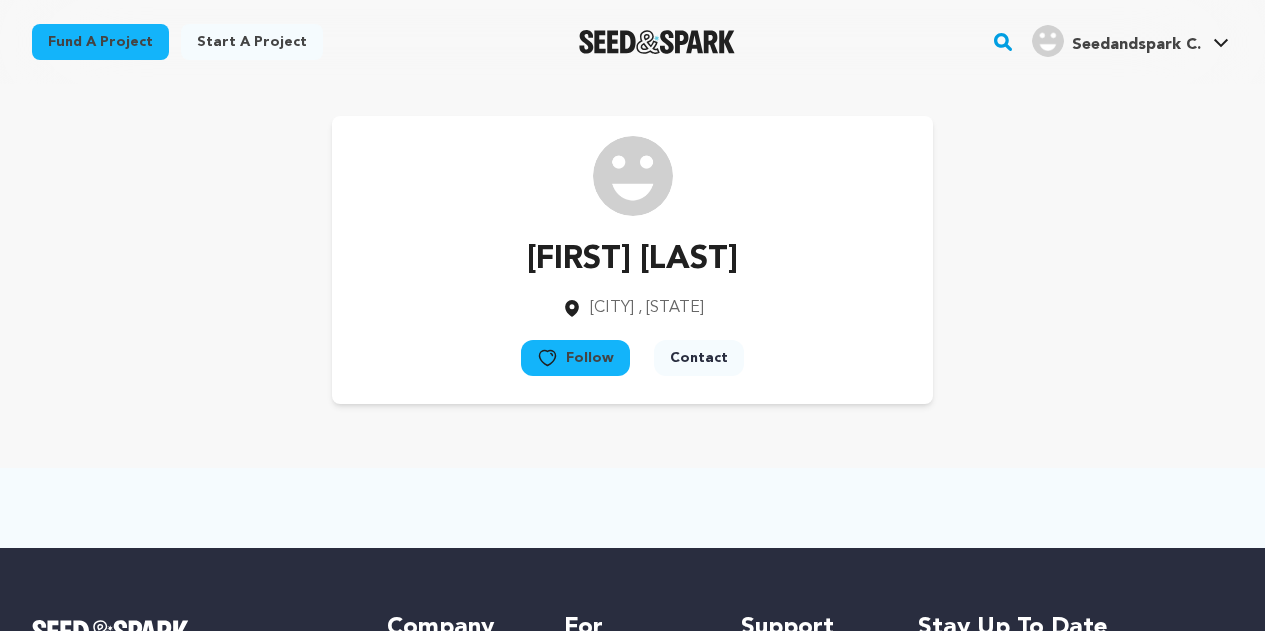 scroll, scrollTop: 0, scrollLeft: 0, axis: both 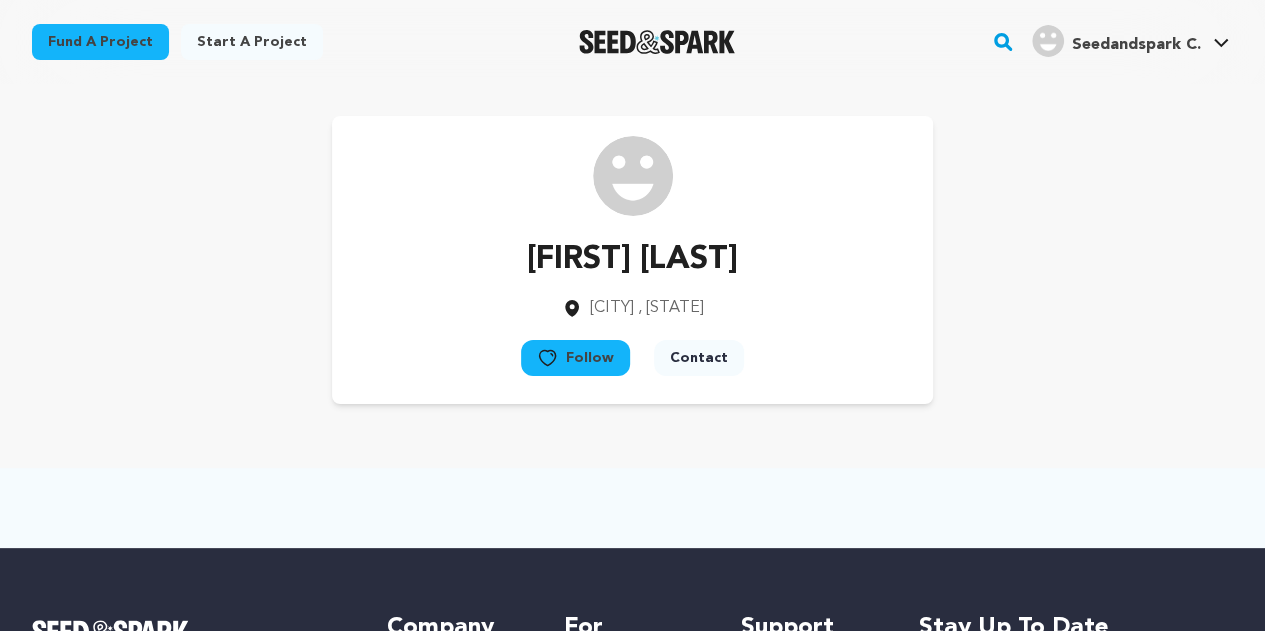 click on "[FIRST] [LAST]" at bounding box center [632, 260] 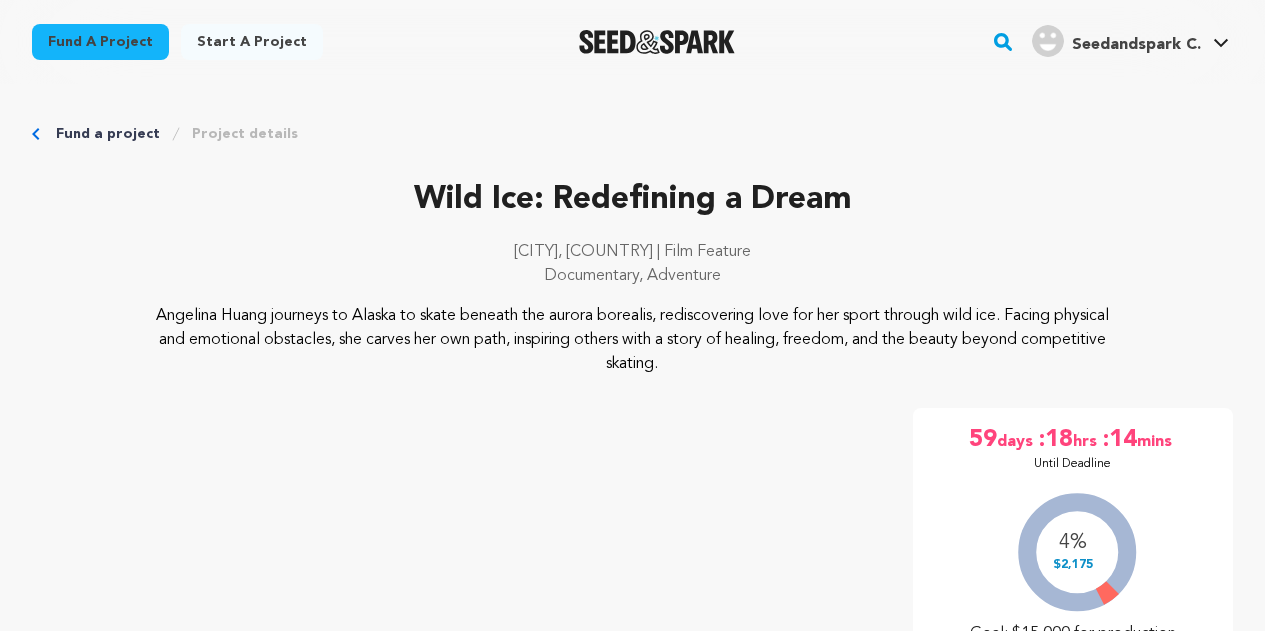 scroll, scrollTop: 1146, scrollLeft: 0, axis: vertical 